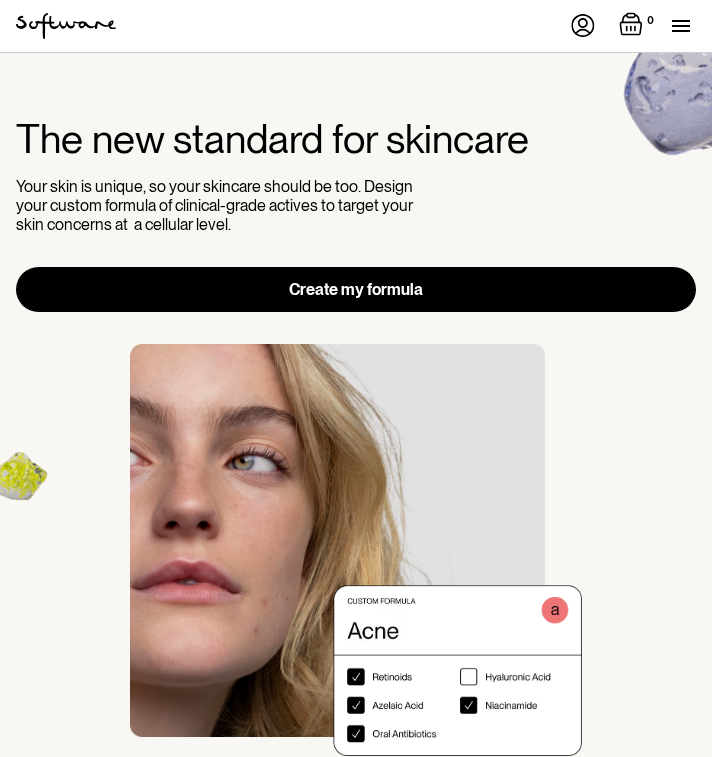 scroll, scrollTop: 0, scrollLeft: 0, axis: both 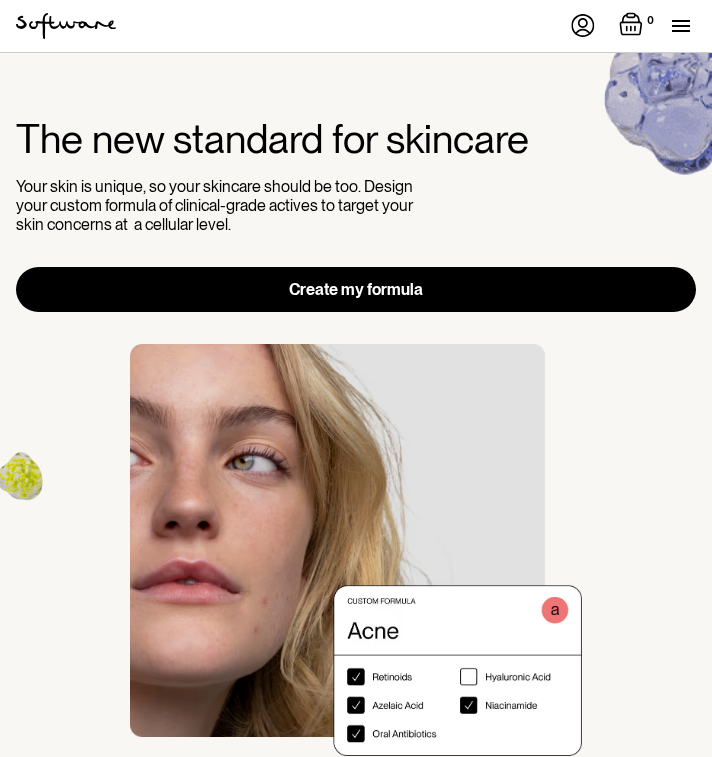 click at bounding box center [689, 26] 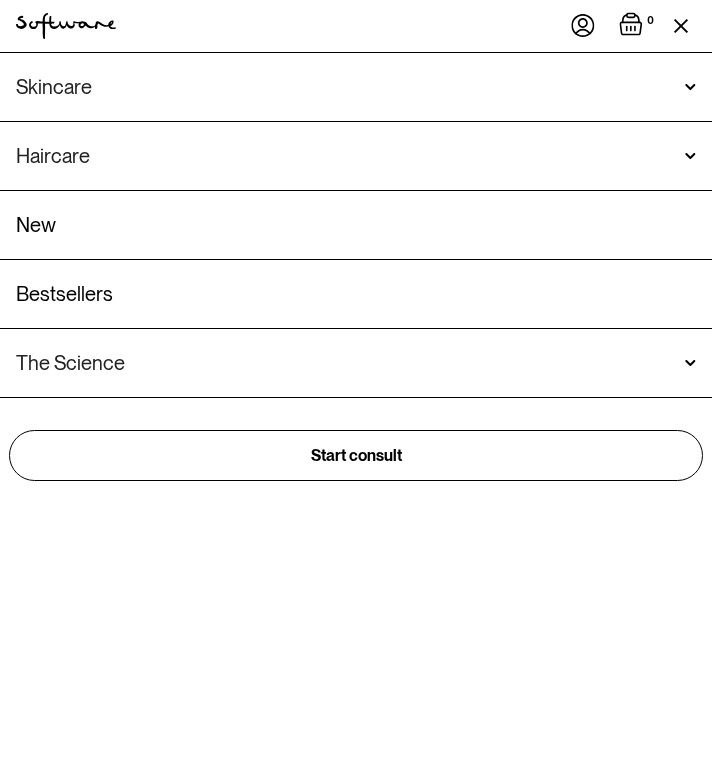 click at bounding box center [583, 25] 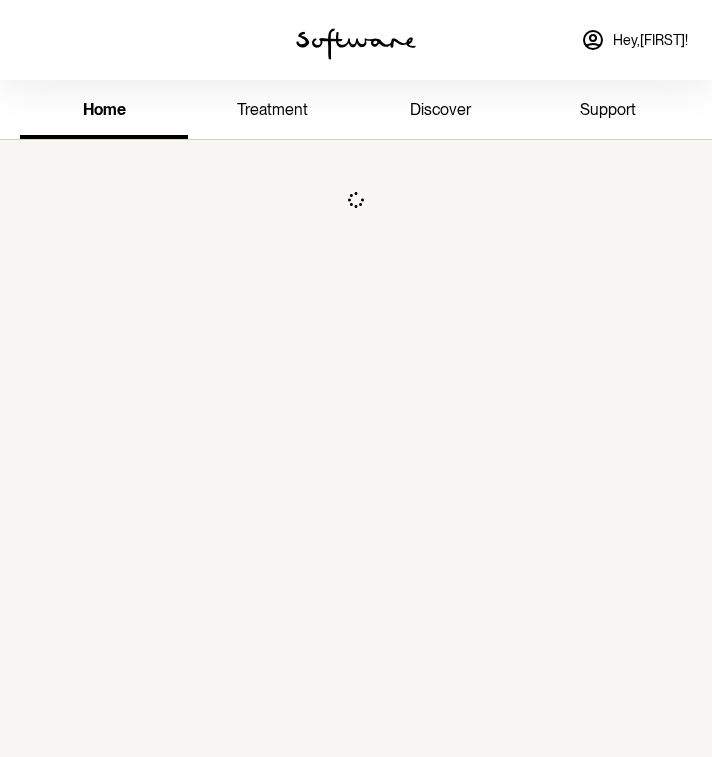 scroll, scrollTop: 0, scrollLeft: 0, axis: both 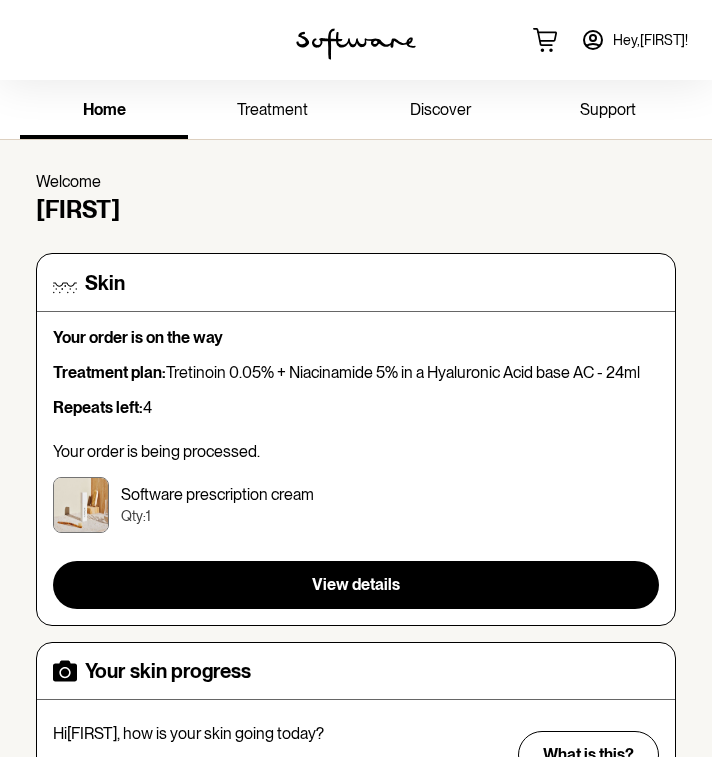click on "treatment" at bounding box center (272, 111) 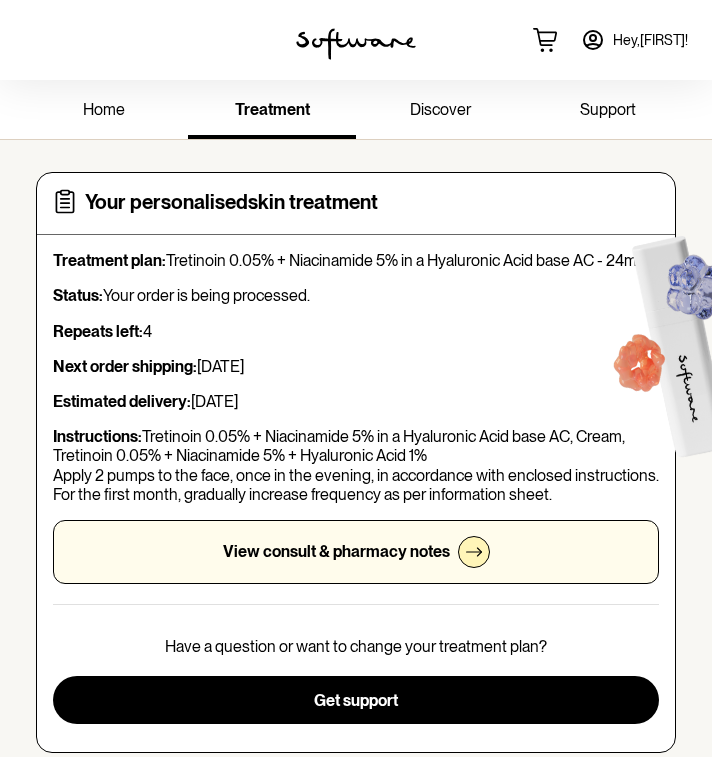 scroll, scrollTop: 0, scrollLeft: 0, axis: both 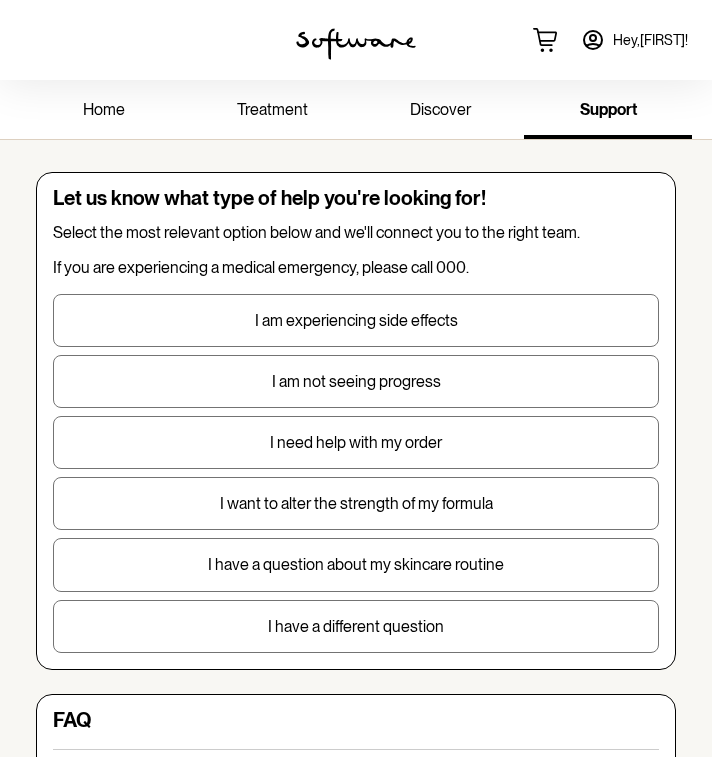 click on "Hey, [FIRST] !" at bounding box center [650, 40] 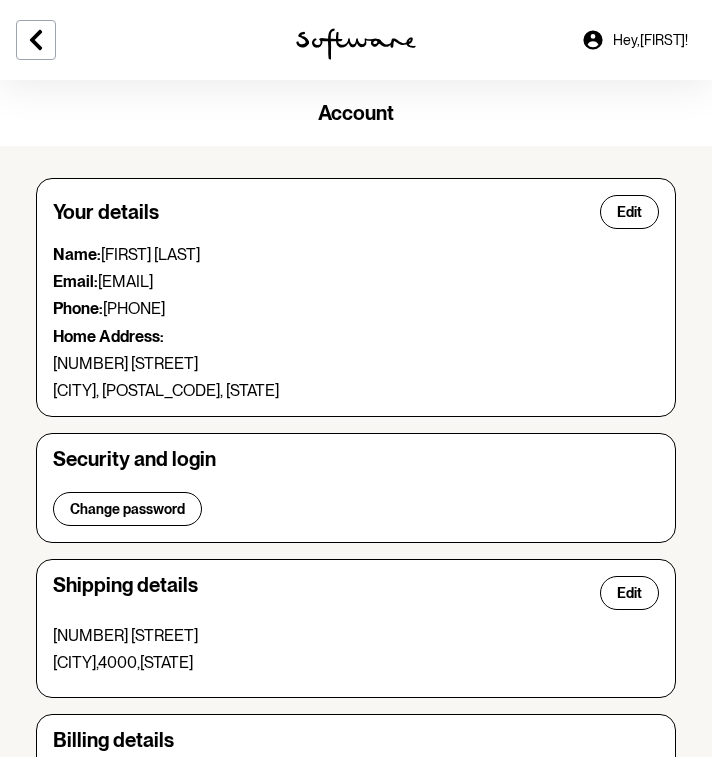 scroll, scrollTop: 0, scrollLeft: 0, axis: both 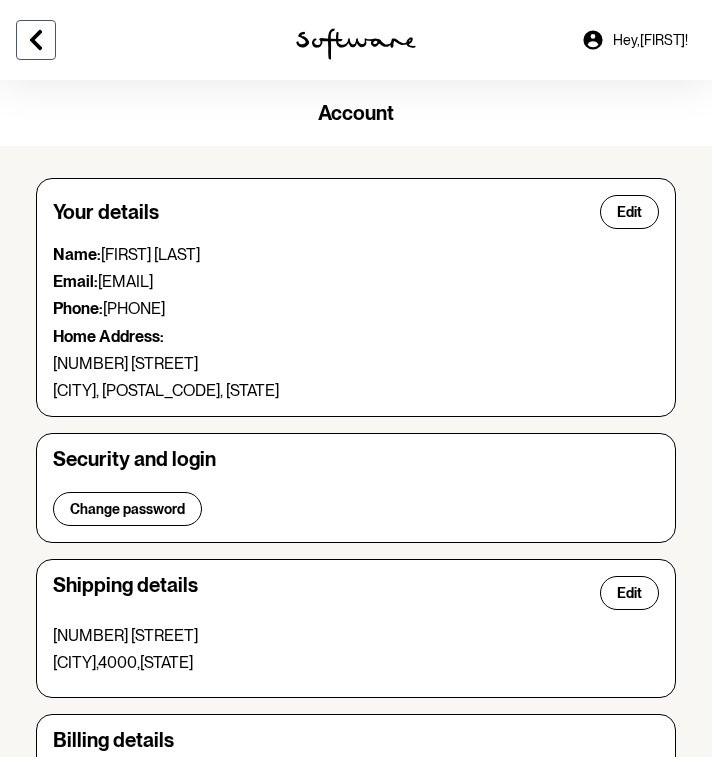 click 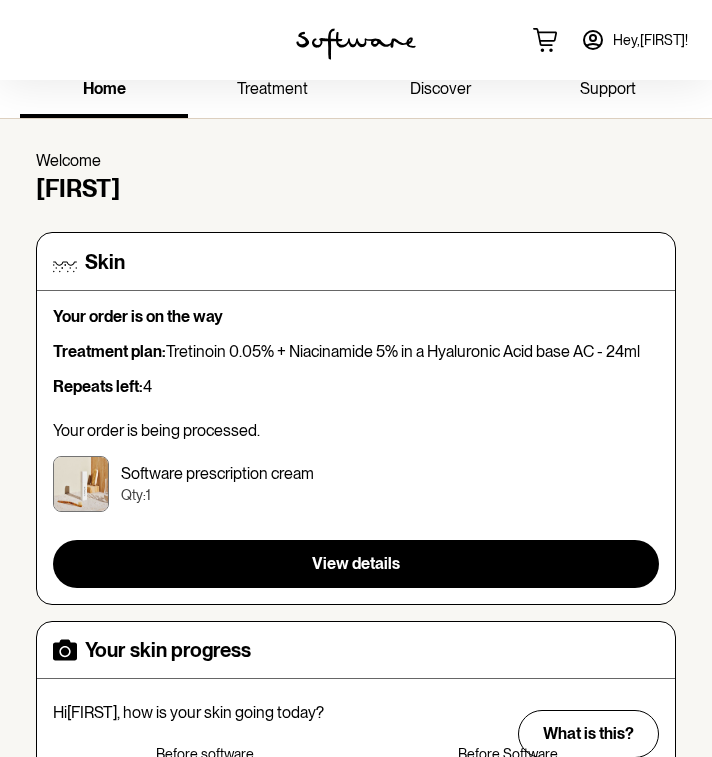 scroll, scrollTop: 35, scrollLeft: 0, axis: vertical 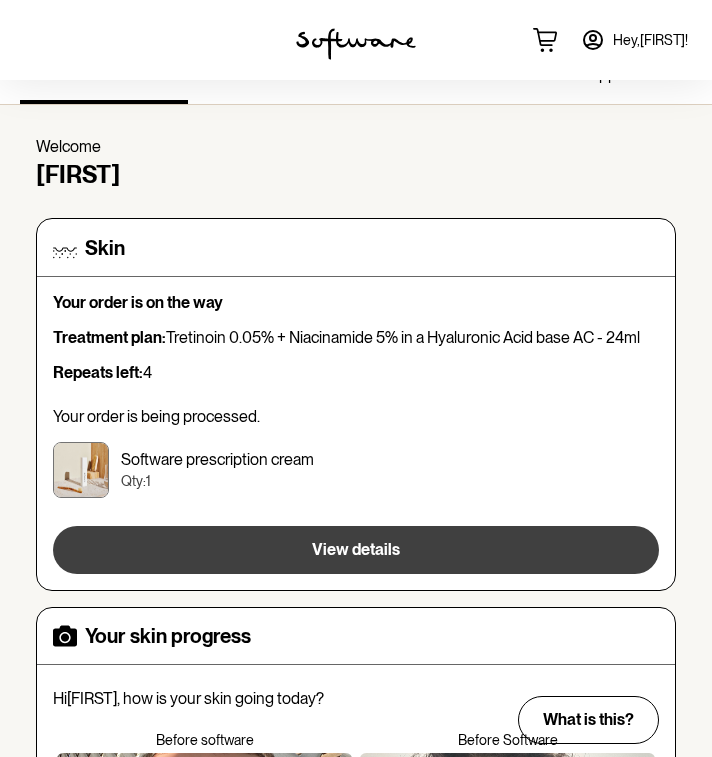 click on "View details" at bounding box center [356, 550] 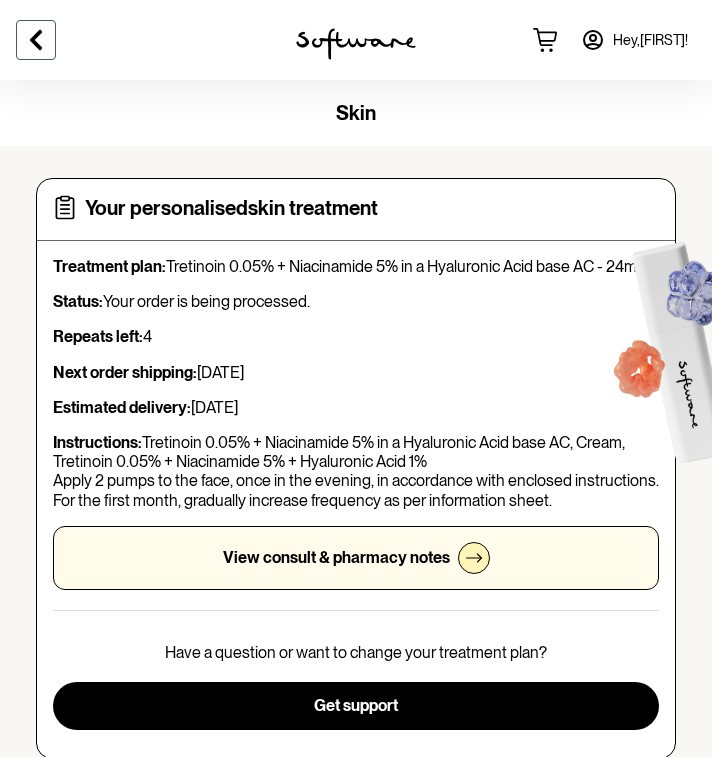 scroll, scrollTop: 0, scrollLeft: 0, axis: both 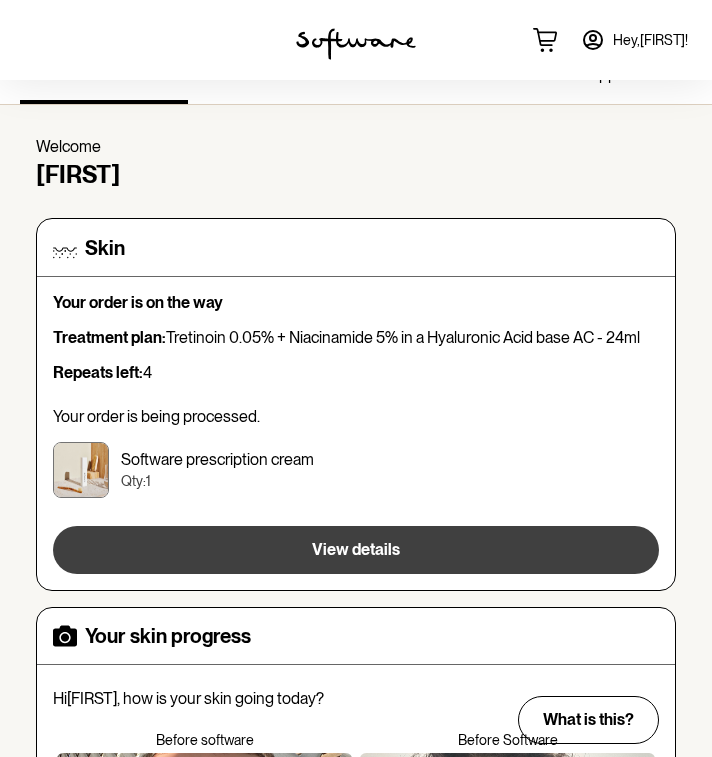 click on "View details" at bounding box center [356, 550] 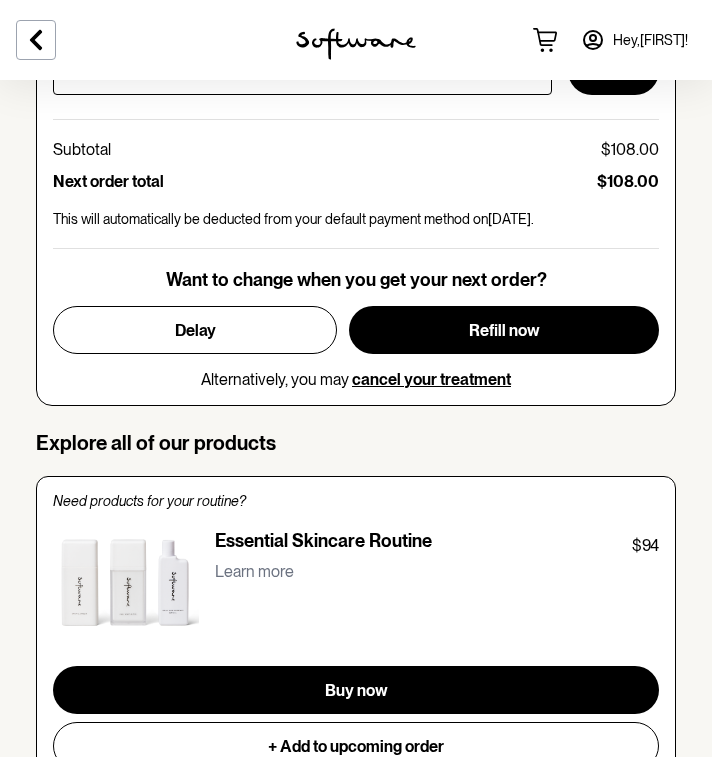 scroll, scrollTop: 964, scrollLeft: 0, axis: vertical 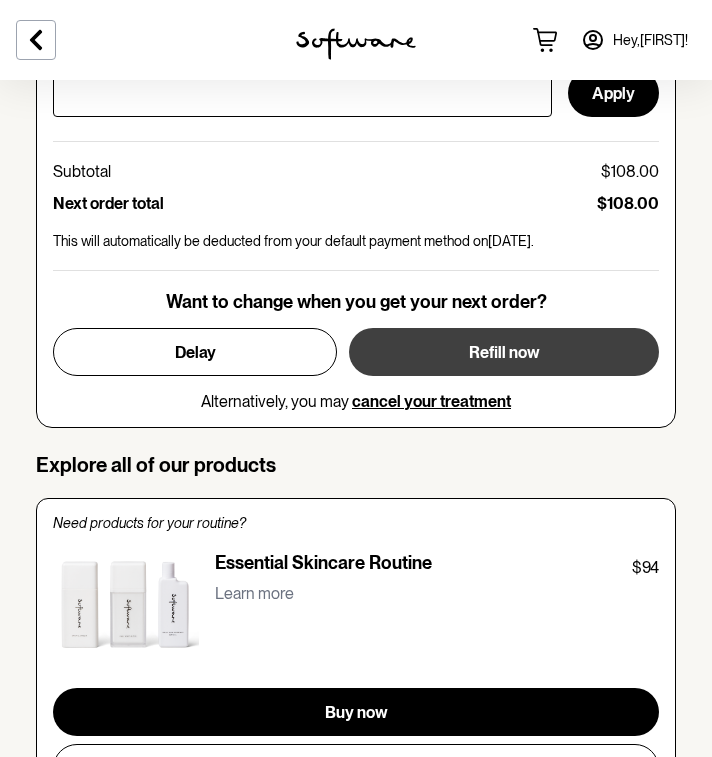 click on "Refill now" at bounding box center [504, 352] 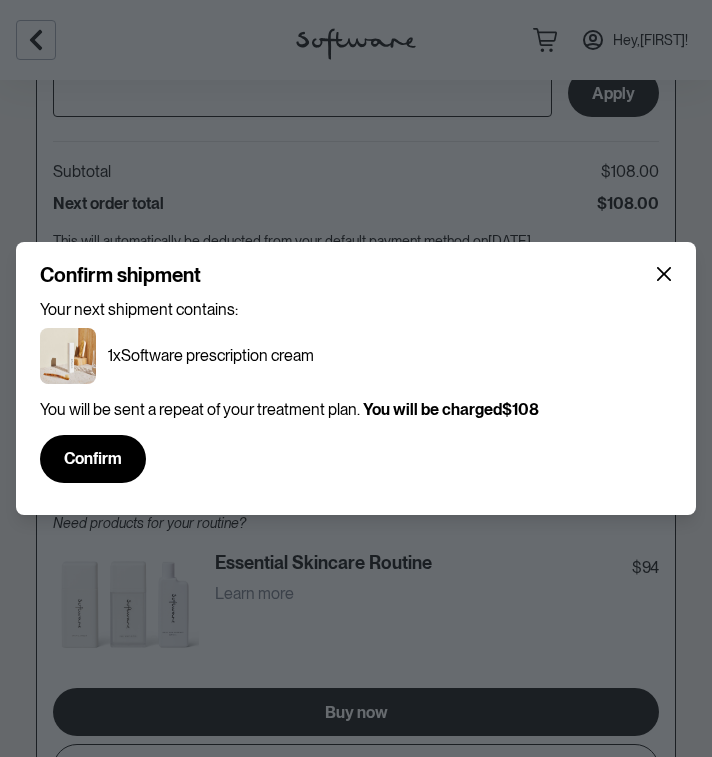 click on "Your next shipment contains: 1x  Software prescription cream You will be sent a repeat of your treatment plan.   You will be charged  $108 Confirm" at bounding box center [356, 395] 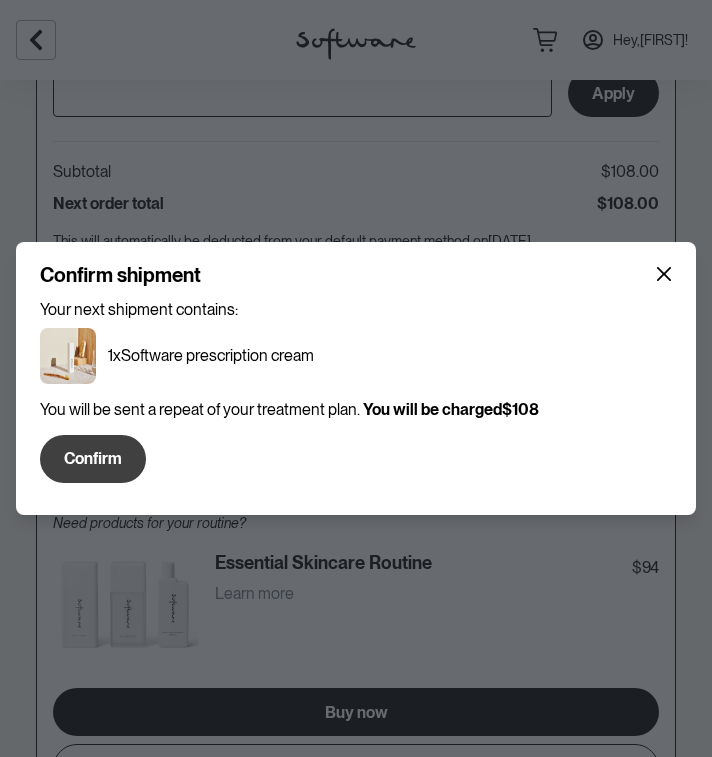 click on "Confirm" at bounding box center (93, 459) 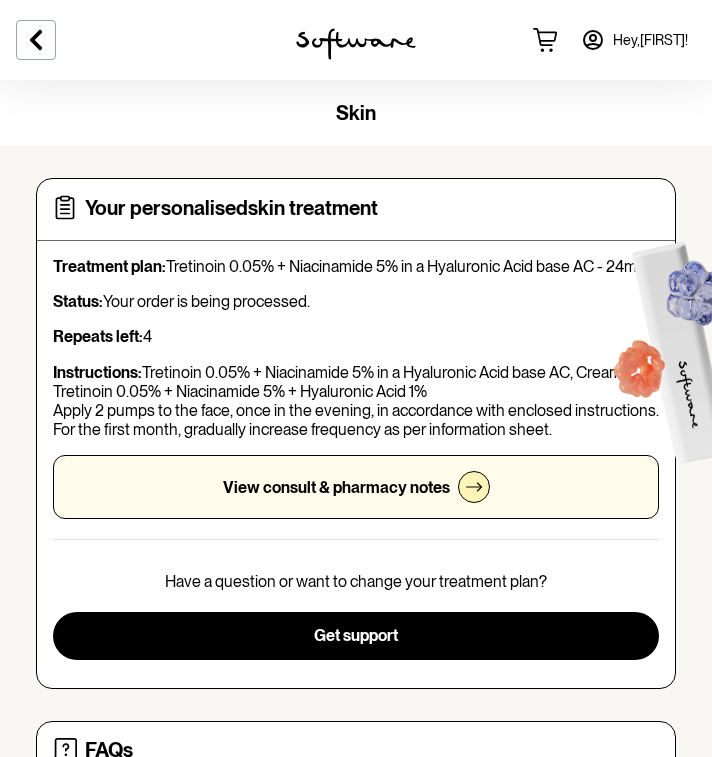 scroll, scrollTop: 0, scrollLeft: 0, axis: both 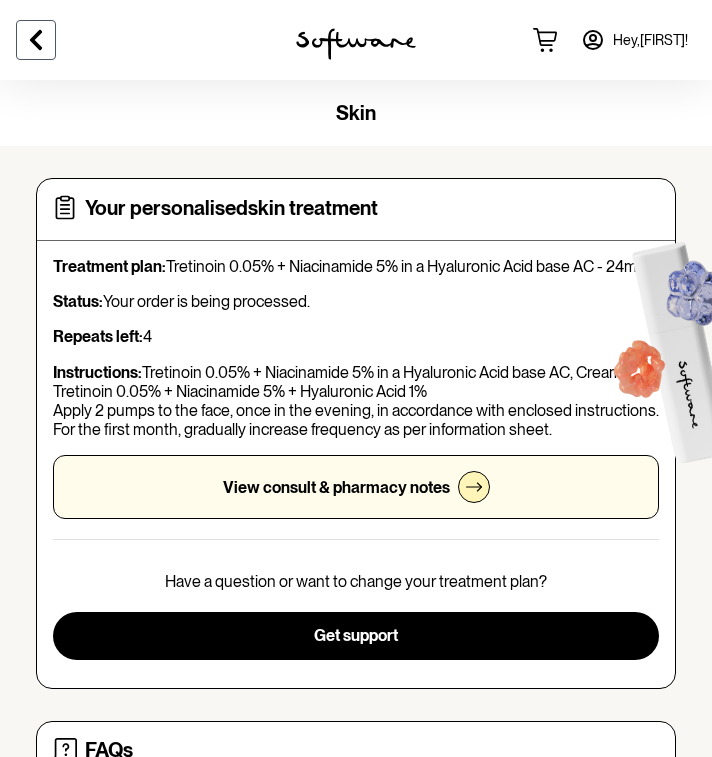 click 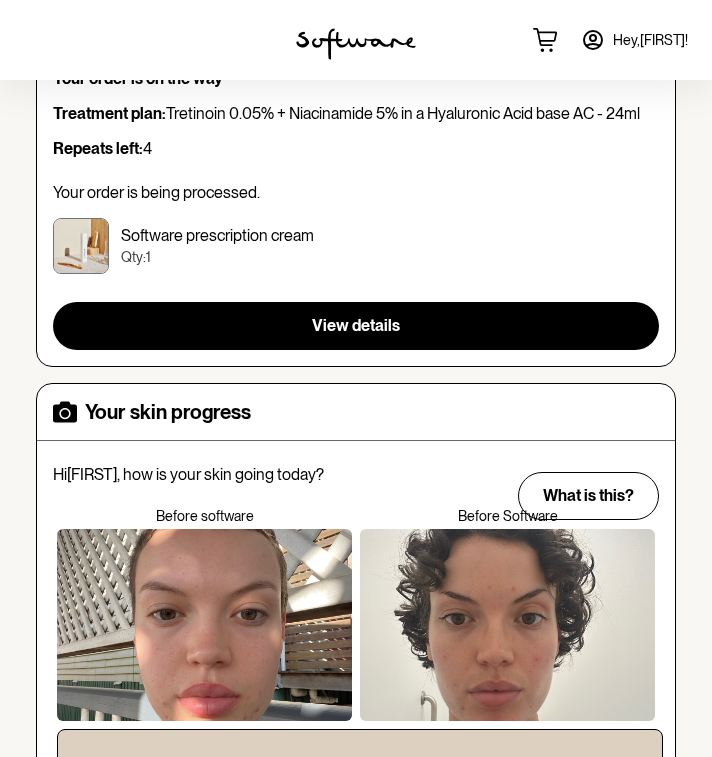scroll, scrollTop: 277, scrollLeft: 0, axis: vertical 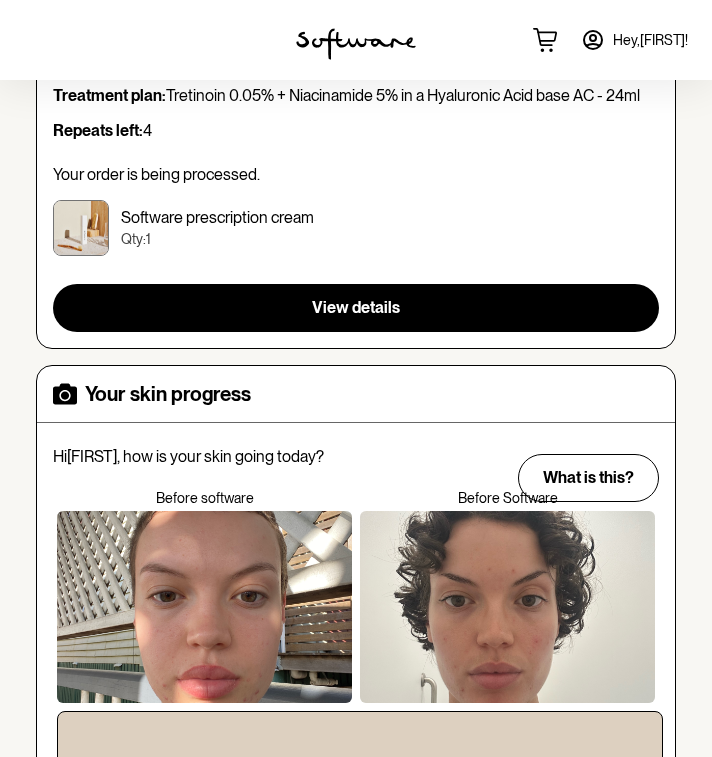 click on "Hey, [FIRST] !" at bounding box center [650, 40] 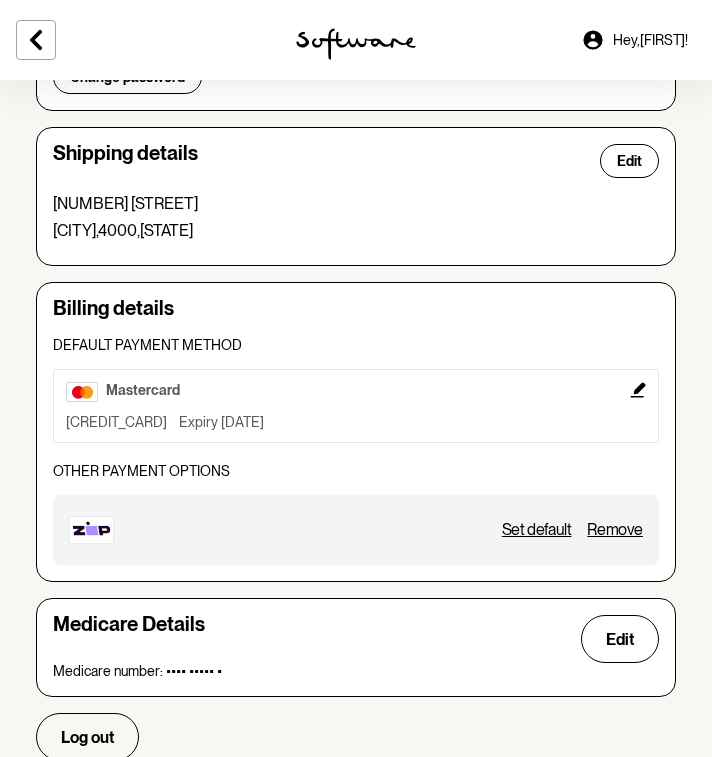 scroll, scrollTop: 434, scrollLeft: 0, axis: vertical 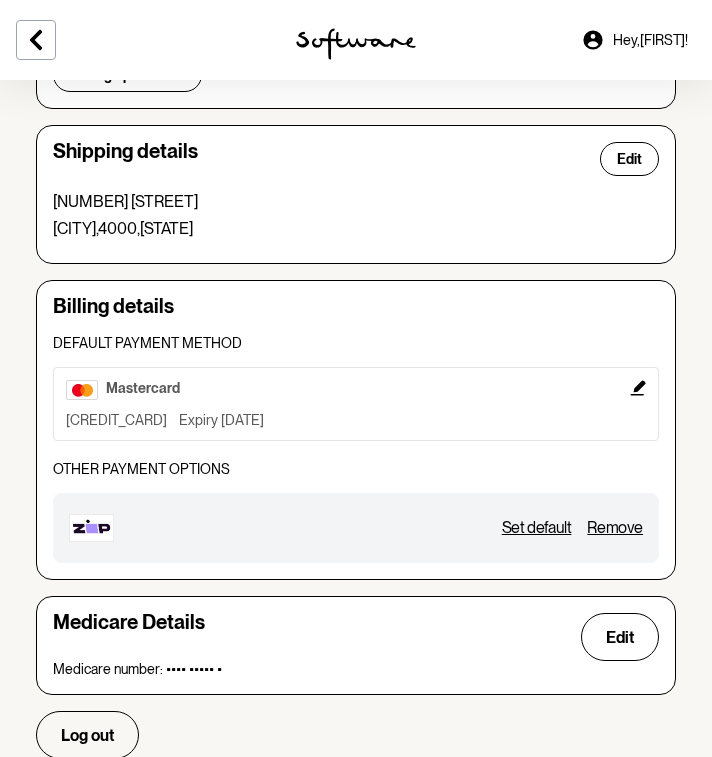 click on "Remove" at bounding box center [615, 528] 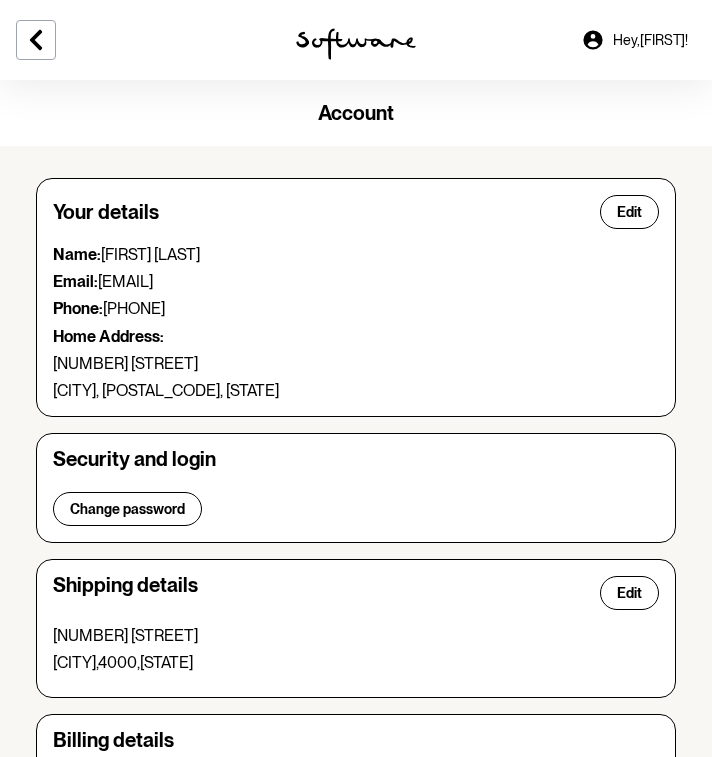 scroll, scrollTop: 0, scrollLeft: 0, axis: both 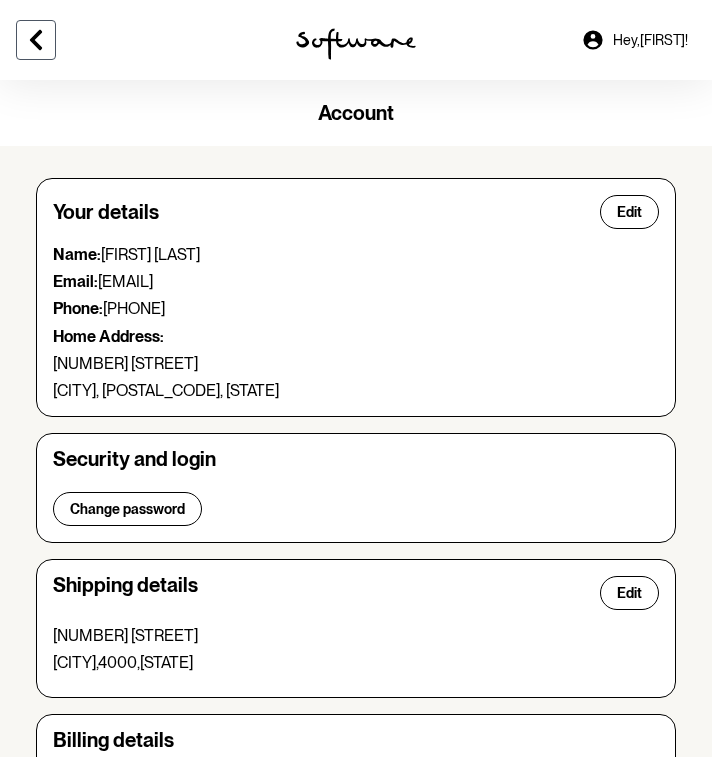 click 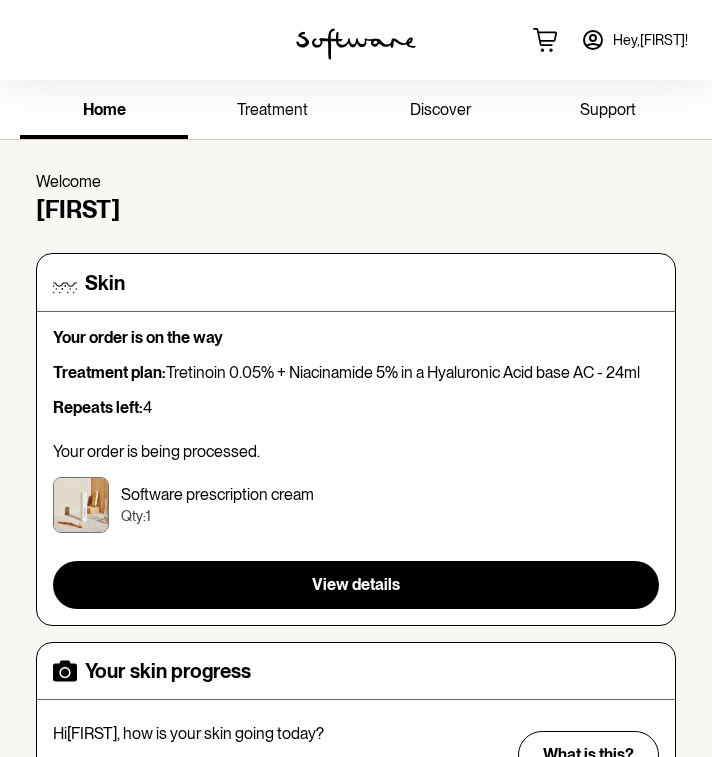 scroll, scrollTop: 0, scrollLeft: 0, axis: both 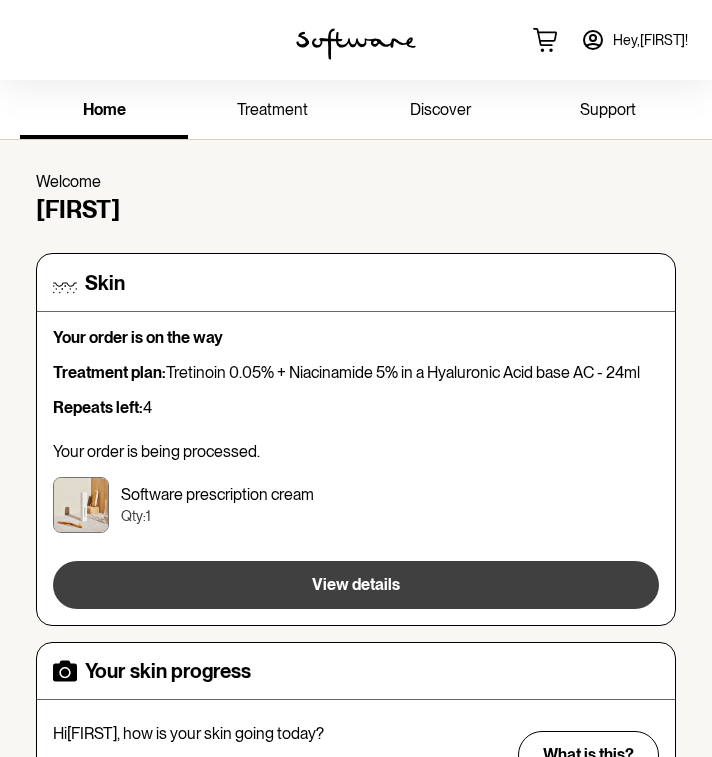 click on "View details" at bounding box center [356, 585] 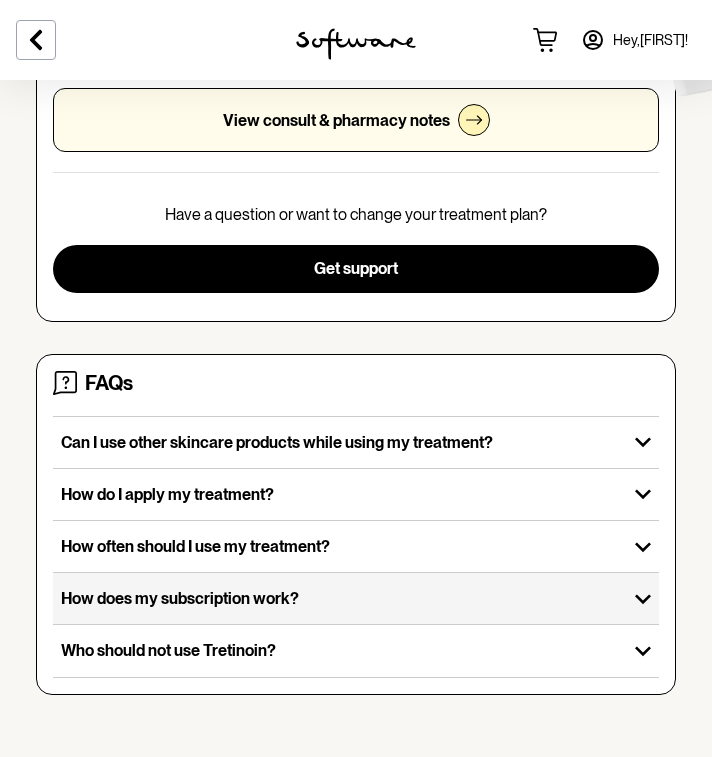 scroll, scrollTop: 366, scrollLeft: 0, axis: vertical 